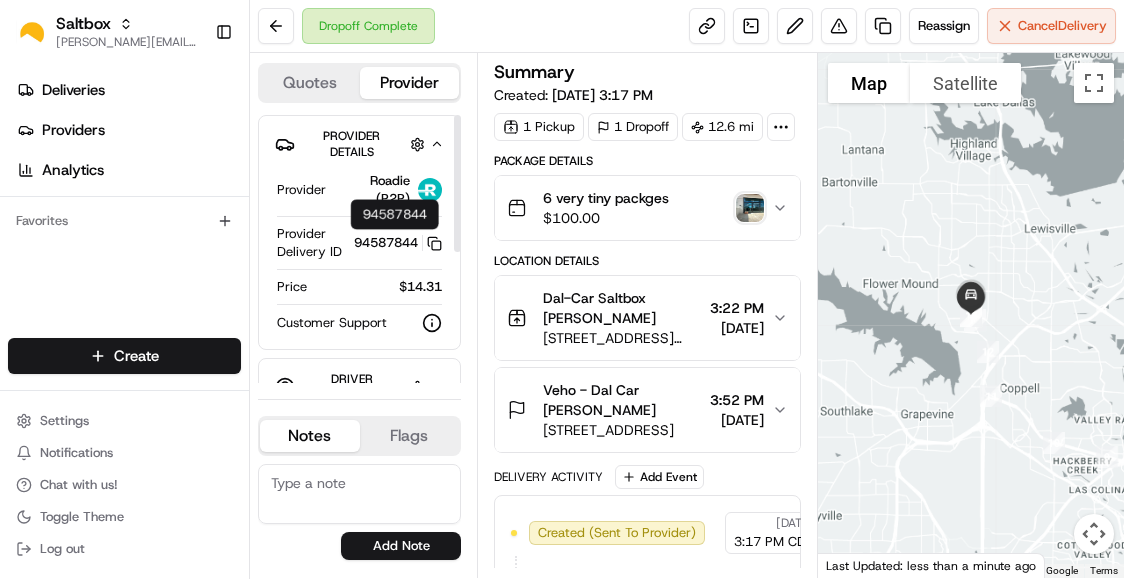 scroll, scrollTop: 0, scrollLeft: 0, axis: both 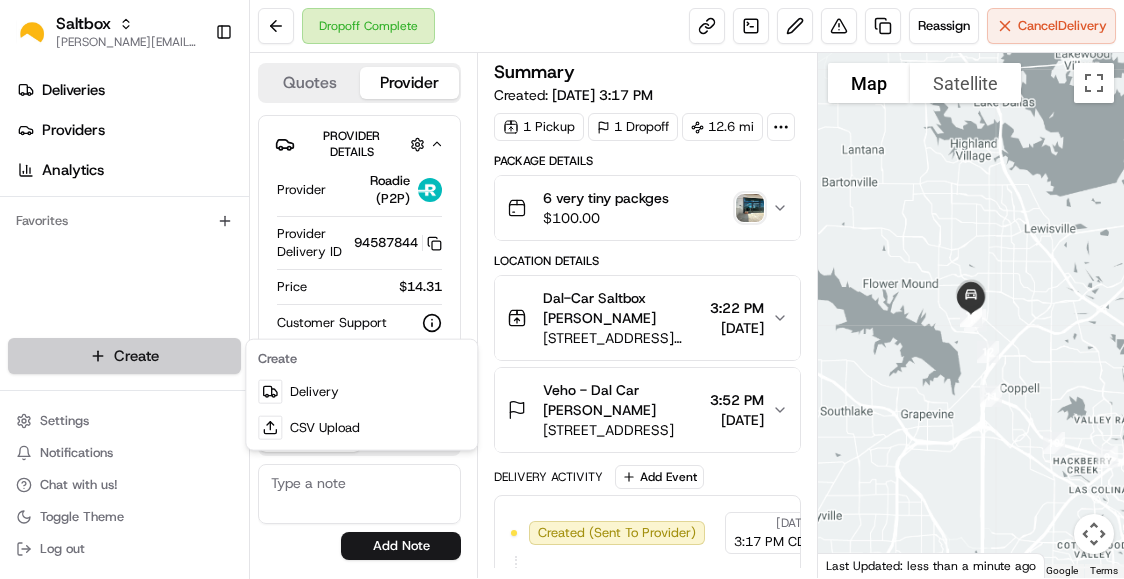 click on "Saltbox [PERSON_NAME][EMAIL_ADDRESS][PERSON_NAME][DOMAIN_NAME] Toggle Sidebar Deliveries Providers Analytics Favorites Main Menu Members & Organization Organization Users Roles Preferences Customization Tracking Orchestration Automations Dispatch Strategy Locations Pickup Locations Dropoff Locations Billing Billing Refund Requests Integrations Notification Triggers Webhooks API Keys Request Logs Create Settings Notifications Chat with us! Toggle Theme Log out Dropoff Complete Reassign Cancel  Delivery Quotes Provider Provider Details Hidden ( 3 ) Provider Roadie (P2P)   Provider Delivery ID 94587844 Copy  94587844 Price $14.31 Customer Support Driver Details Hidden ( 7 ) Name [PERSON_NAME] Phone Number [PHONE_NUMBER] Tip $0.00 Make Full-Sized Model Car Color silver Notes Flags [PERSON_NAME][EMAIL_ADDRESS][PERSON_NAME][DOMAIN_NAME] [PERSON_NAME][DOMAIN_NAME][EMAIL_ADDRESS][PERSON_NAME][DOMAIN_NAME] [PERSON_NAME][DOMAIN_NAME][EMAIL_ADDRESS][PERSON_NAME][DOMAIN_NAME] [DOMAIN_NAME][EMAIL_ADDRESS][DOMAIN_NAME] [PERSON_NAME][DOMAIN_NAME][EMAIL_ADDRESS][PERSON_NAME][DOMAIN_NAME] [PERSON_NAME][DOMAIN_NAME][EMAIL_ADDRESS][PERSON_NAME][DOMAIN_NAME] [PERSON_NAME][DOMAIN_NAME][EMAIL_ADDRESS][PERSON_NAME][DOMAIN_NAME] [DOMAIN_NAME][EMAIL_ADDRESS][PERSON_NAME][DOMAIN_NAME] [PERSON_NAME][DOMAIN_NAME][EMAIL_ADDRESS][PERSON_NAME][DOMAIN_NAME] Add Note Summary" at bounding box center [562, 289] 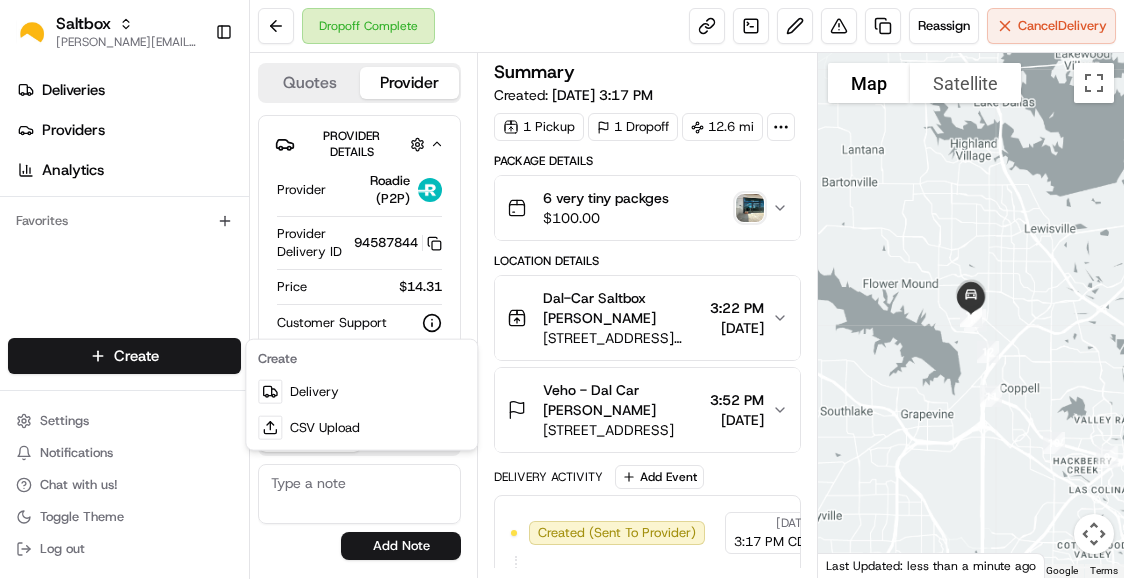 click on "Saltbox [PERSON_NAME][EMAIL_ADDRESS][PERSON_NAME][DOMAIN_NAME] Toggle Sidebar Deliveries Providers Analytics Favorites Main Menu Members & Organization Organization Users Roles Preferences Customization Tracking Orchestration Automations Dispatch Strategy Locations Pickup Locations Dropoff Locations Billing Billing Refund Requests Integrations Notification Triggers Webhooks API Keys Request Logs Create Settings Notifications Chat with us! Toggle Theme Log out Dropoff Complete Reassign Cancel  Delivery Quotes Provider Provider Details Hidden ( 3 ) Provider Roadie (P2P)   Provider Delivery ID 94587844 Copy  94587844 Price $14.31 Customer Support Driver Details Hidden ( 7 ) Name [PERSON_NAME] Phone Number [PHONE_NUMBER] Tip $0.00 Make Full-Sized Model Car Color silver Notes Flags [PERSON_NAME][EMAIL_ADDRESS][PERSON_NAME][DOMAIN_NAME] [PERSON_NAME][DOMAIN_NAME][EMAIL_ADDRESS][PERSON_NAME][DOMAIN_NAME] [PERSON_NAME][DOMAIN_NAME][EMAIL_ADDRESS][PERSON_NAME][DOMAIN_NAME] [DOMAIN_NAME][EMAIL_ADDRESS][DOMAIN_NAME] [PERSON_NAME][DOMAIN_NAME][EMAIL_ADDRESS][PERSON_NAME][DOMAIN_NAME] [PERSON_NAME][DOMAIN_NAME][EMAIL_ADDRESS][PERSON_NAME][DOMAIN_NAME] [PERSON_NAME][DOMAIN_NAME][EMAIL_ADDRESS][PERSON_NAME][DOMAIN_NAME] [DOMAIN_NAME][EMAIL_ADDRESS][PERSON_NAME][DOMAIN_NAME] [PERSON_NAME][DOMAIN_NAME][EMAIL_ADDRESS][PERSON_NAME][DOMAIN_NAME] Add Note Summary" at bounding box center (562, 289) 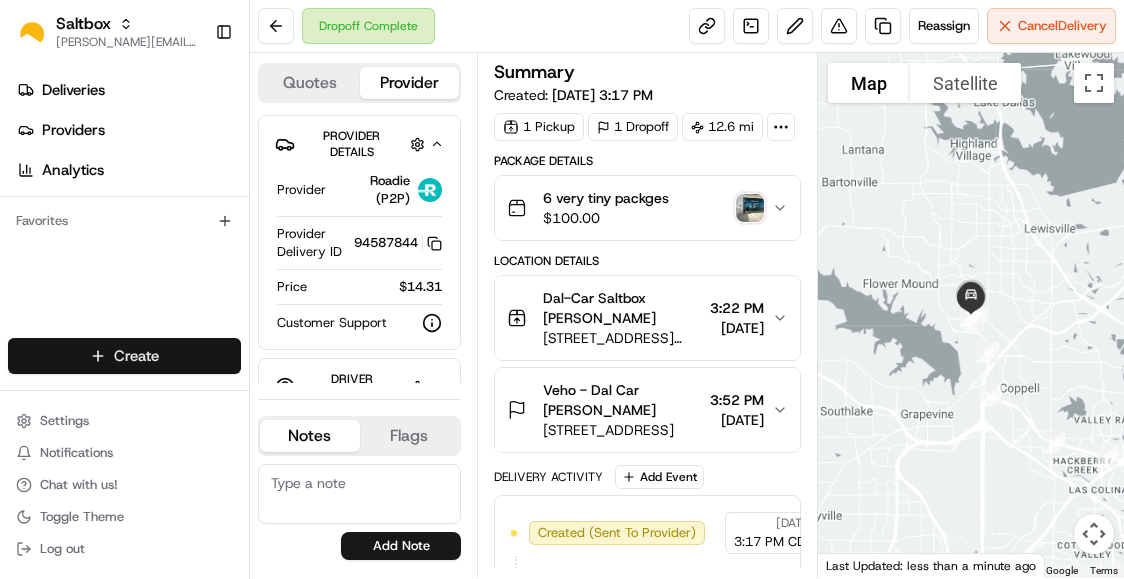 click on "Saltbox [PERSON_NAME][EMAIL_ADDRESS][PERSON_NAME][DOMAIN_NAME] Toggle Sidebar Deliveries Providers Analytics Favorites Main Menu Members & Organization Organization Users Roles Preferences Customization Tracking Orchestration Automations Dispatch Strategy Locations Pickup Locations Dropoff Locations Billing Billing Refund Requests Integrations Notification Triggers Webhooks API Keys Request Logs Create Settings Notifications Chat with us! Toggle Theme Log out Dropoff Complete Reassign Cancel  Delivery Quotes Provider Provider Details Hidden ( 3 ) Provider Roadie (P2P)   Provider Delivery ID 94587844 Copy  94587844 Price $14.31 Customer Support Driver Details Hidden ( 7 ) Name [PERSON_NAME] Phone Number [PHONE_NUMBER] Tip $0.00 Make Full-Sized Model Car Color silver Notes Flags [PERSON_NAME][EMAIL_ADDRESS][PERSON_NAME][DOMAIN_NAME] [PERSON_NAME][DOMAIN_NAME][EMAIL_ADDRESS][PERSON_NAME][DOMAIN_NAME] [PERSON_NAME][DOMAIN_NAME][EMAIL_ADDRESS][PERSON_NAME][DOMAIN_NAME] [DOMAIN_NAME][EMAIL_ADDRESS][DOMAIN_NAME] [PERSON_NAME][DOMAIN_NAME][EMAIL_ADDRESS][PERSON_NAME][DOMAIN_NAME] [PERSON_NAME][DOMAIN_NAME][EMAIL_ADDRESS][PERSON_NAME][DOMAIN_NAME] [PERSON_NAME][DOMAIN_NAME][EMAIL_ADDRESS][PERSON_NAME][DOMAIN_NAME] [DOMAIN_NAME][EMAIL_ADDRESS][PERSON_NAME][DOMAIN_NAME] [PERSON_NAME][DOMAIN_NAME][EMAIL_ADDRESS][PERSON_NAME][DOMAIN_NAME] Add Note Summary" at bounding box center [562, 289] 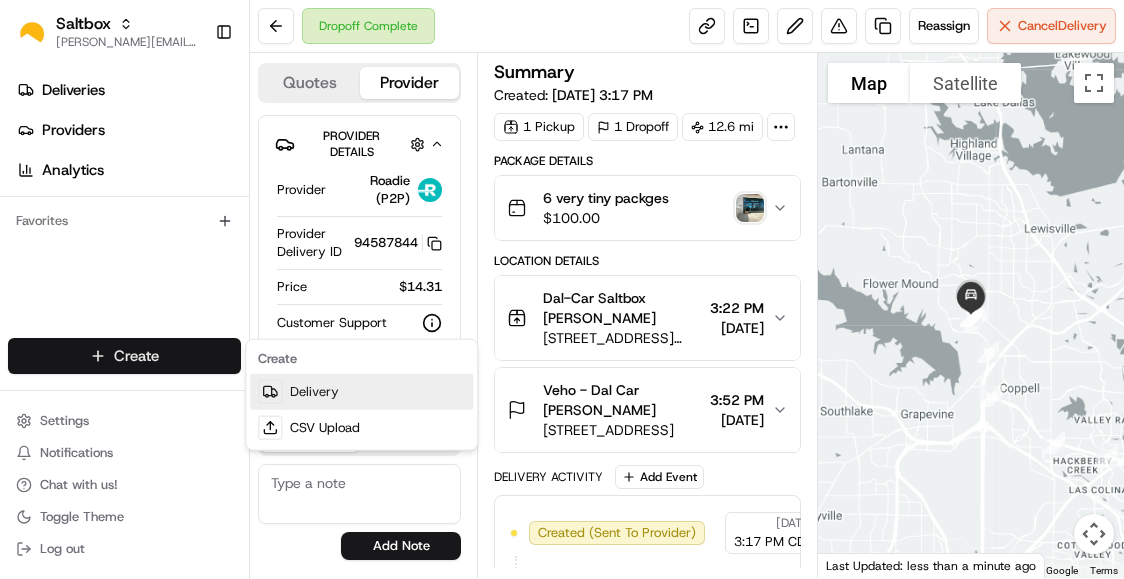 click on "Delivery" at bounding box center (361, 392) 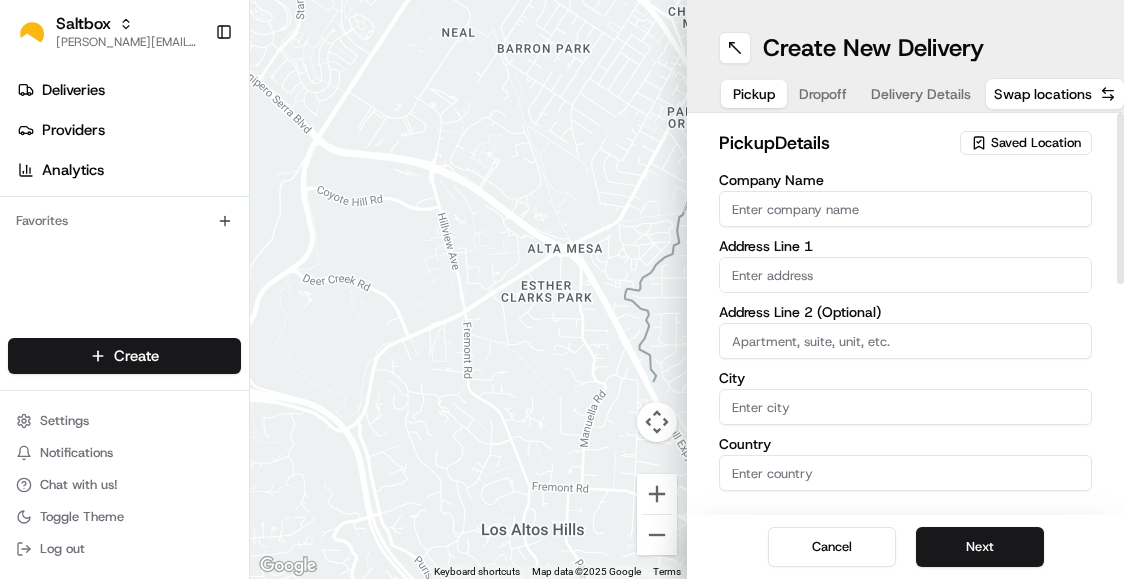 click on "Company Name" at bounding box center (905, 209) 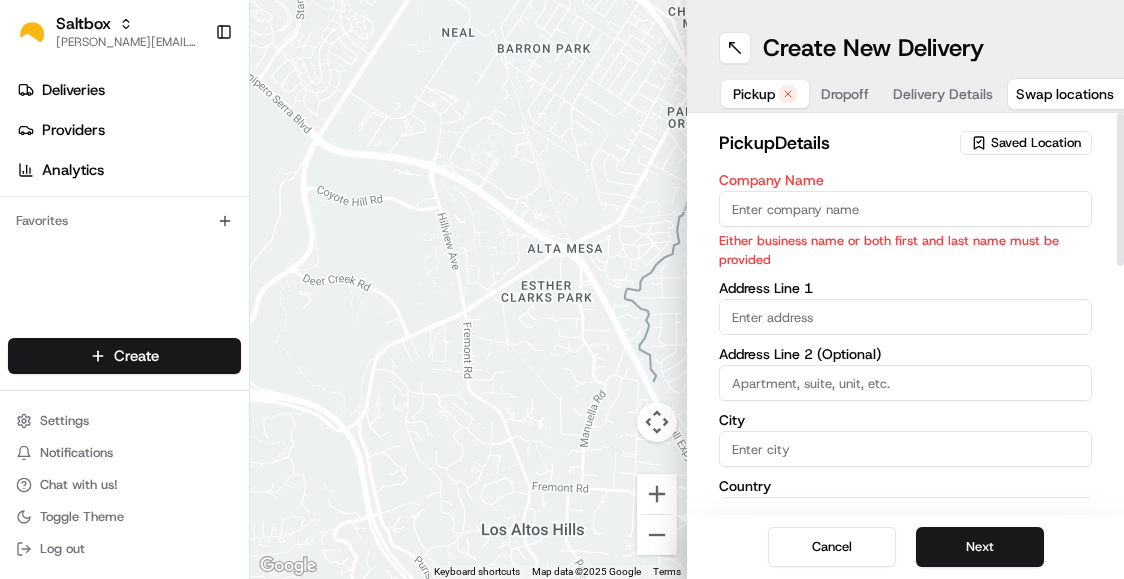 click on "Saved Location" at bounding box center (1036, 143) 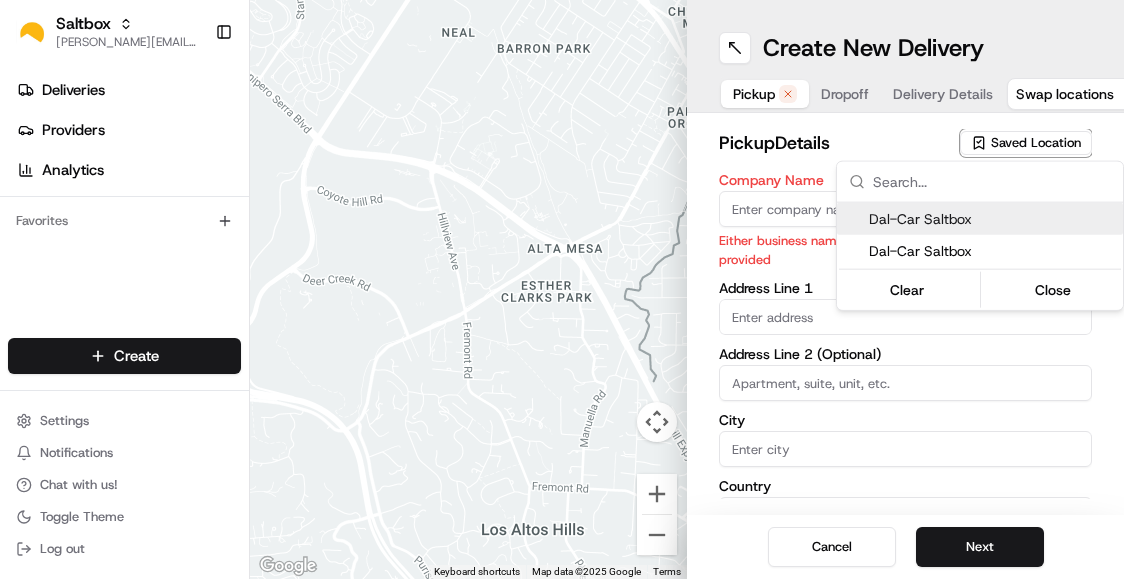 click on "Dal-Car Saltbox" at bounding box center [992, 219] 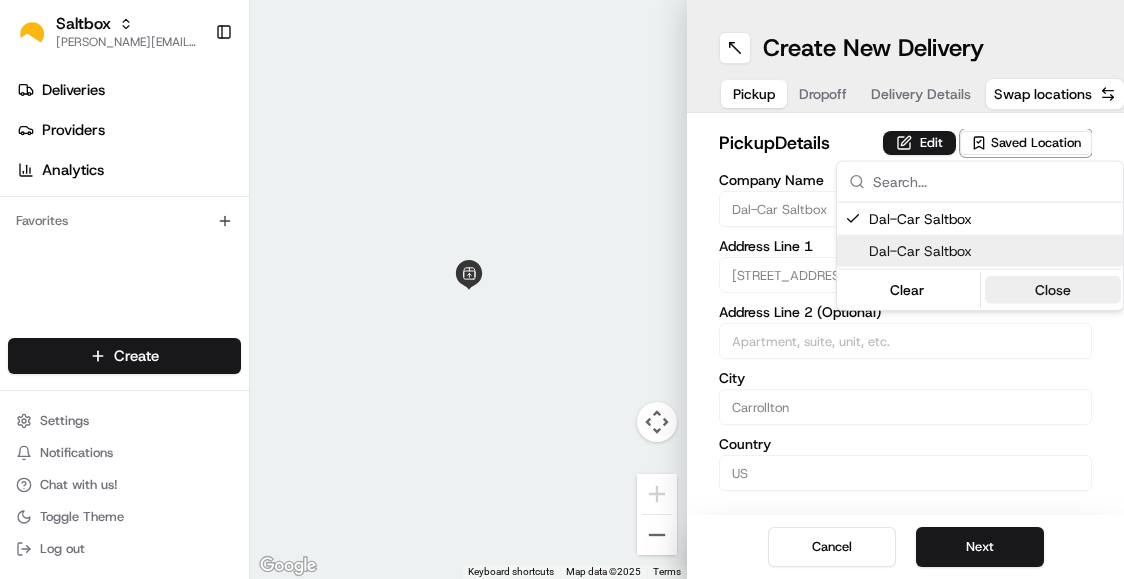 click on "Close" at bounding box center [1053, 290] 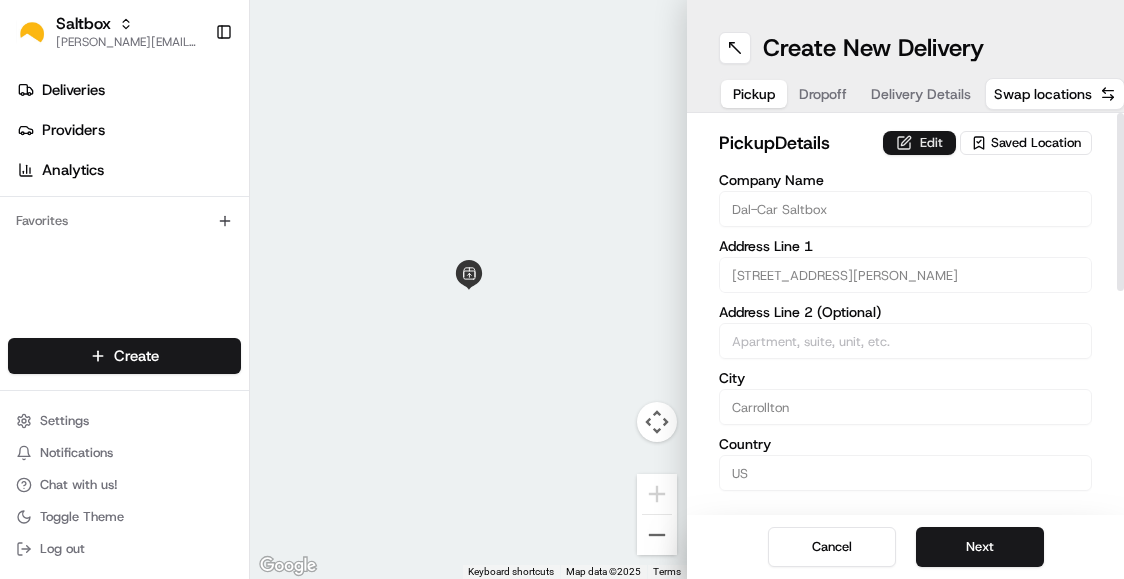click on "Edit" at bounding box center (919, 143) 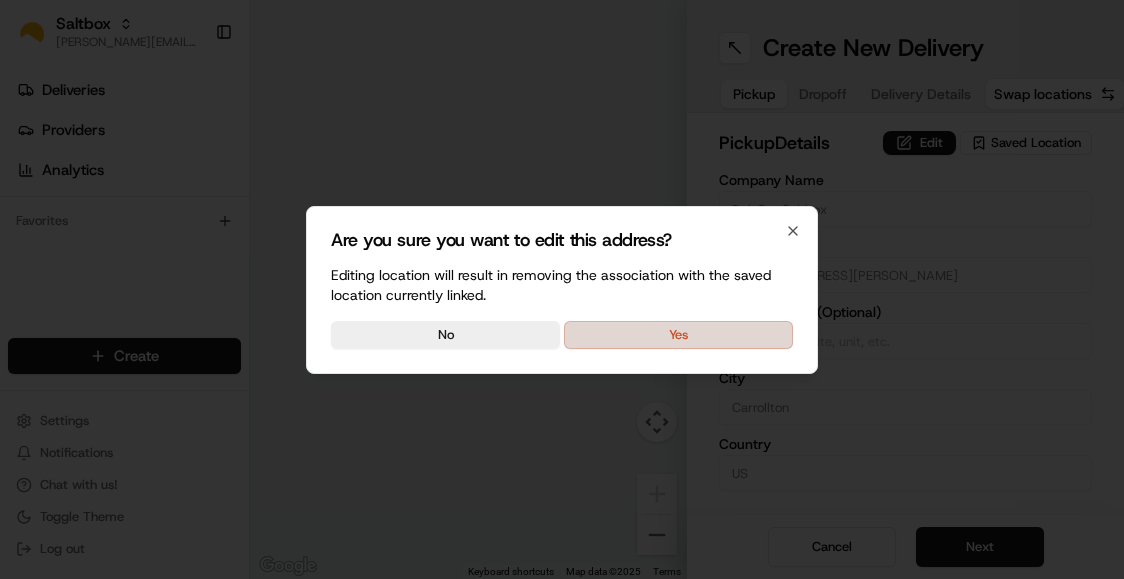 click on "Yes" at bounding box center [678, 335] 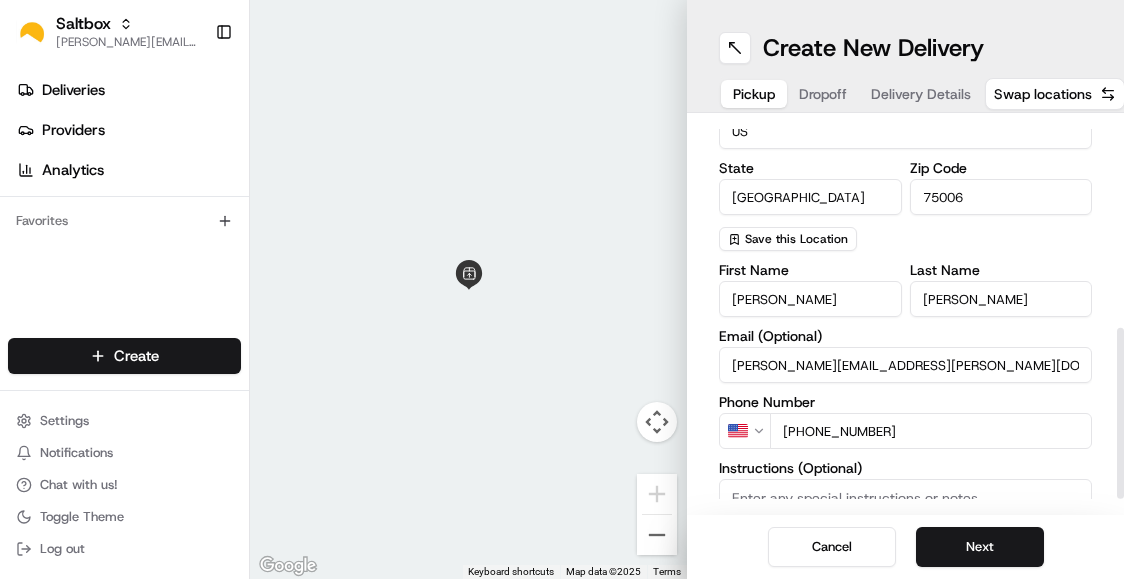 scroll, scrollTop: 504, scrollLeft: 0, axis: vertical 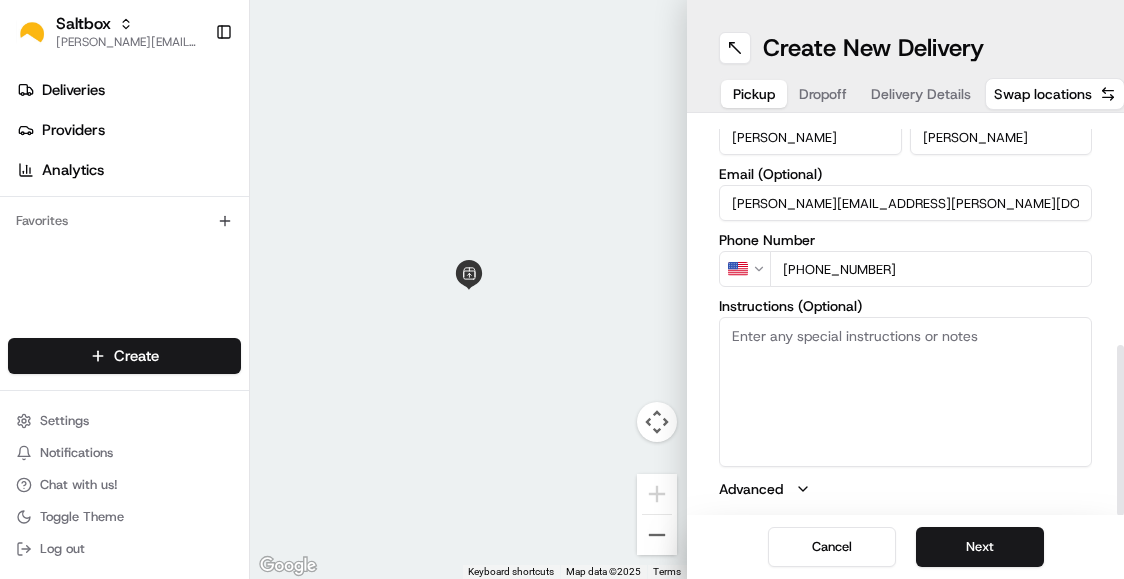 click on "Instructions (Optional)" at bounding box center (905, 392) 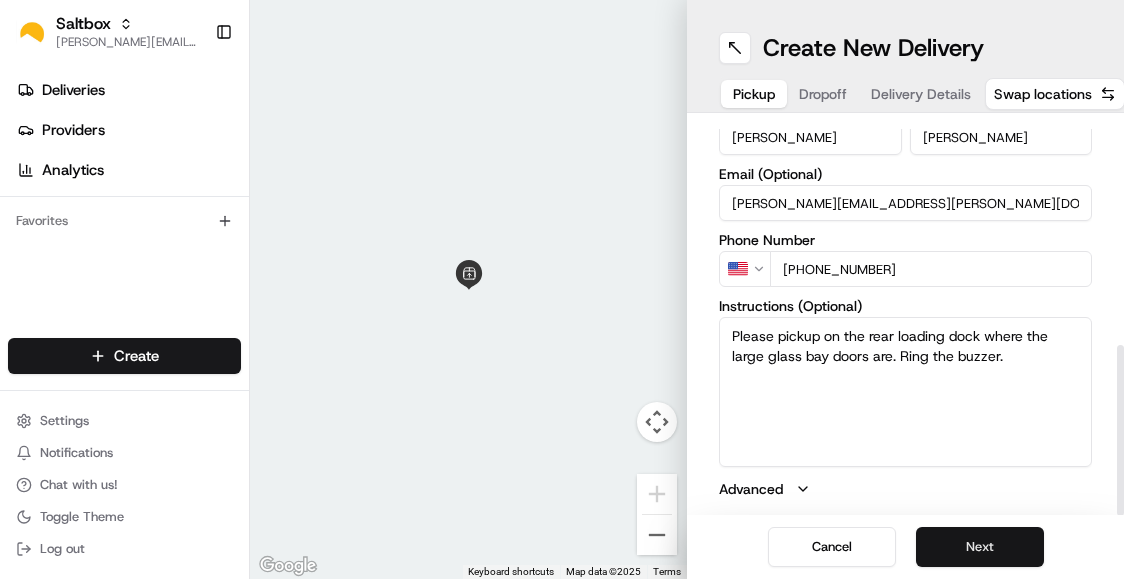 type on "Please pickup on the rear loading dock where the large glass bay doors are. Ring the buzzer." 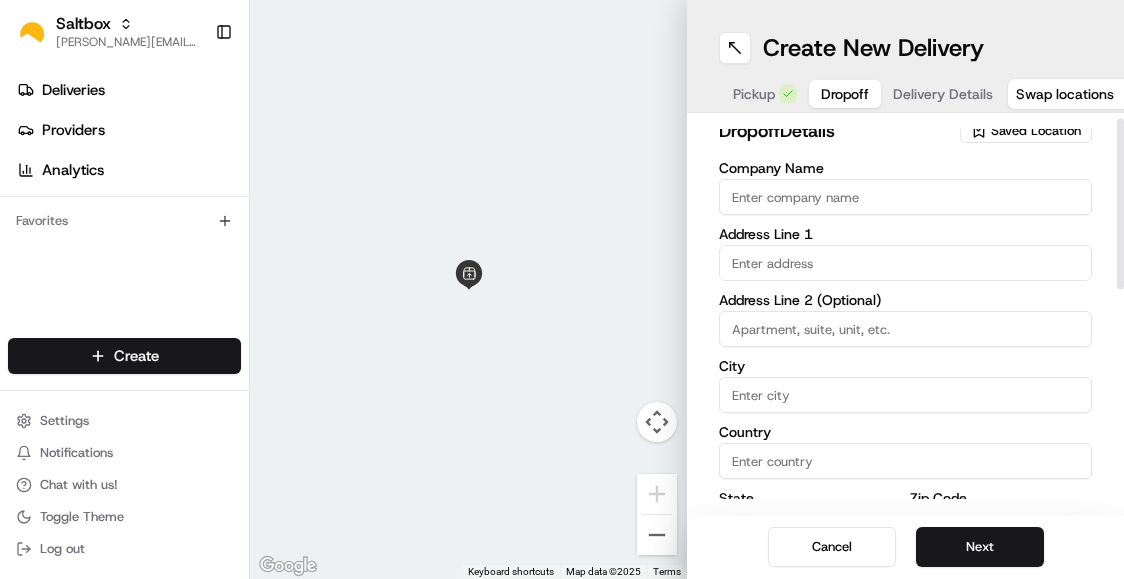 scroll, scrollTop: 0, scrollLeft: 0, axis: both 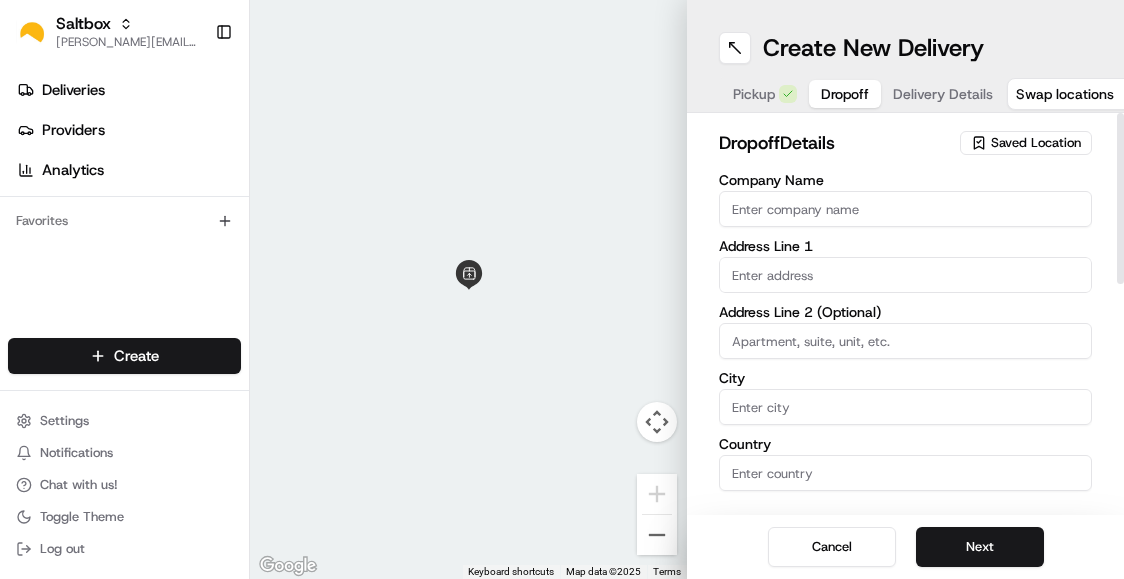 click on "Company Name" at bounding box center [905, 209] 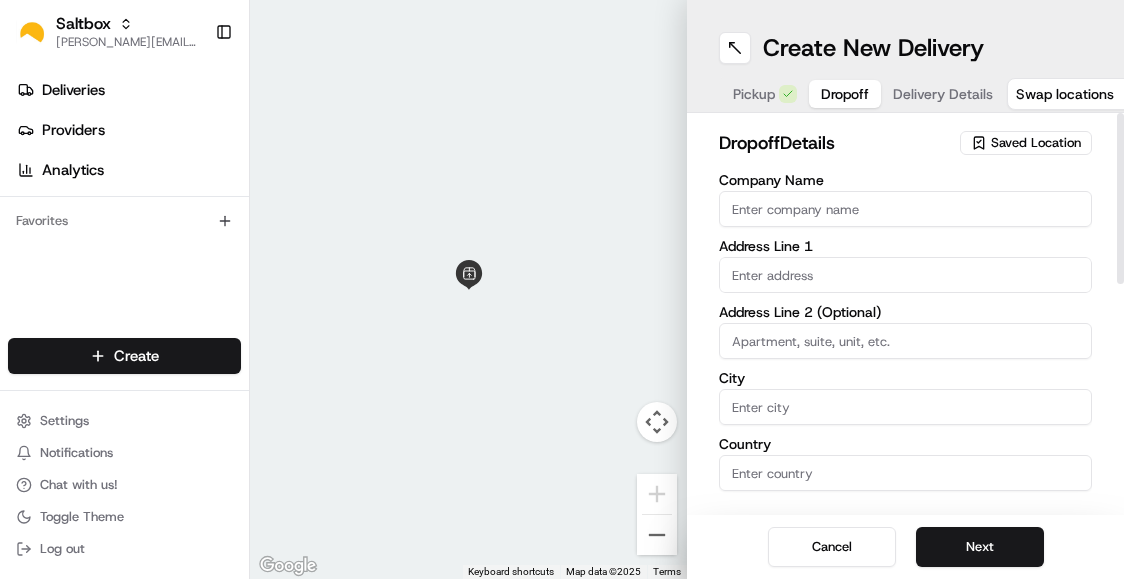click on "Saved Location" at bounding box center [1036, 143] 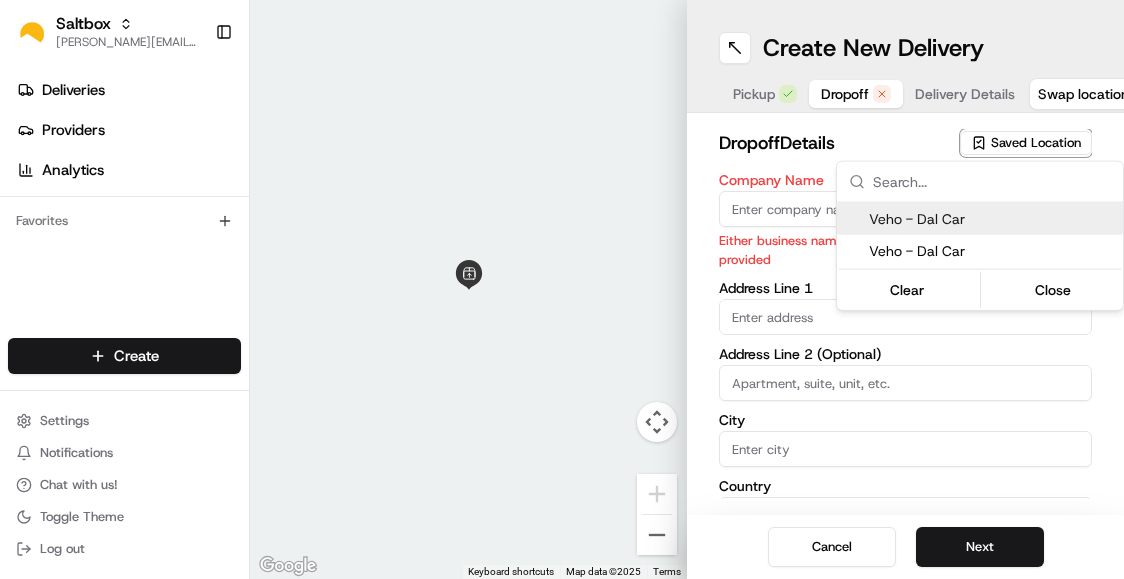 click on "Veho - Dal Car" at bounding box center (992, 219) 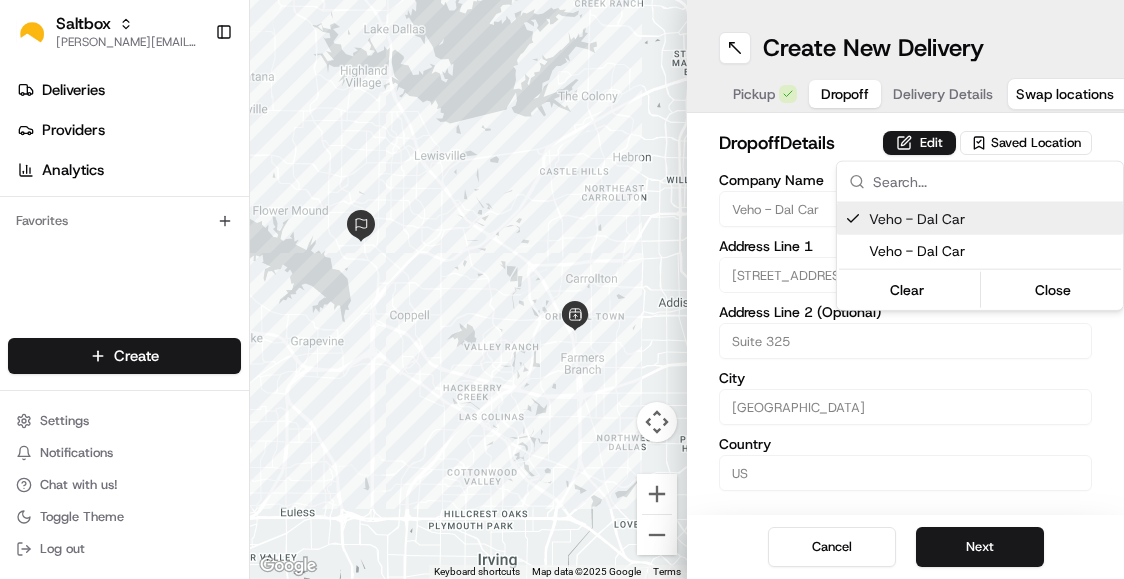 click on "Saltbox [PERSON_NAME][EMAIL_ADDRESS][PERSON_NAME][DOMAIN_NAME] Toggle Sidebar Deliveries Providers Analytics Favorites Main Menu Members & Organization Organization Users Roles Preferences Customization Tracking Orchestration Automations Dispatch Strategy Locations Pickup Locations Dropoff Locations Billing Billing Refund Requests Integrations Notification Triggers Webhooks API Keys Request Logs Create Settings Notifications Chat with us! Toggle Theme Log out To navigate the map with touch gestures double-tap and hold your finger on the map, then drag the map. ← Move left → Move right ↑ Move up ↓ Move down + Zoom in - Zoom out Home Jump left by 75% End Jump right by 75% Page Up Jump up by 75% Page Down Jump down by 75% Keyboard shortcuts Map Data Map data ©2025 Google Map data ©2025 Google 5 km  Click to toggle between metric and imperial units Terms Report a map error Create New Delivery Pickup Dropoff Delivery Details Swap locations dropoff  Details  Edit Saved Location Company Name Veho - Dal Car Suite 325" at bounding box center [562, 289] 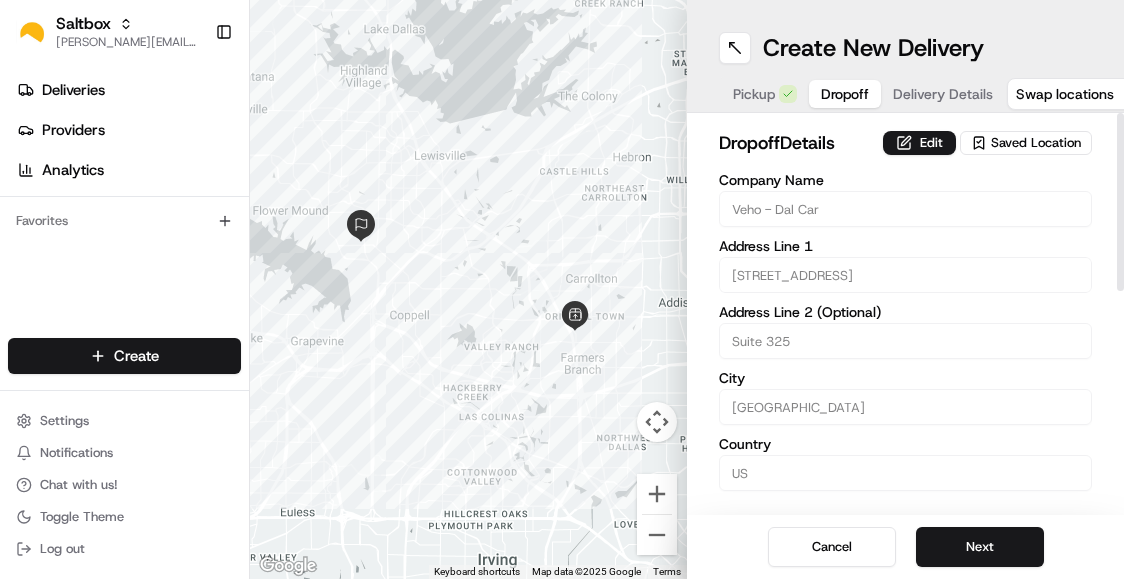 click on "Edit" at bounding box center (919, 143) 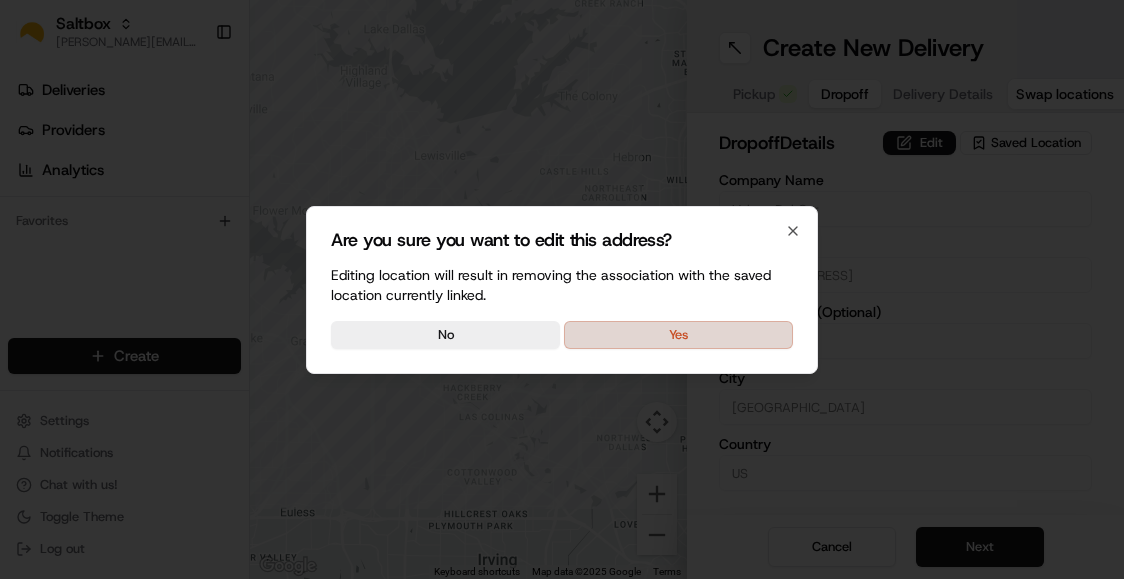 click on "Yes" at bounding box center [678, 335] 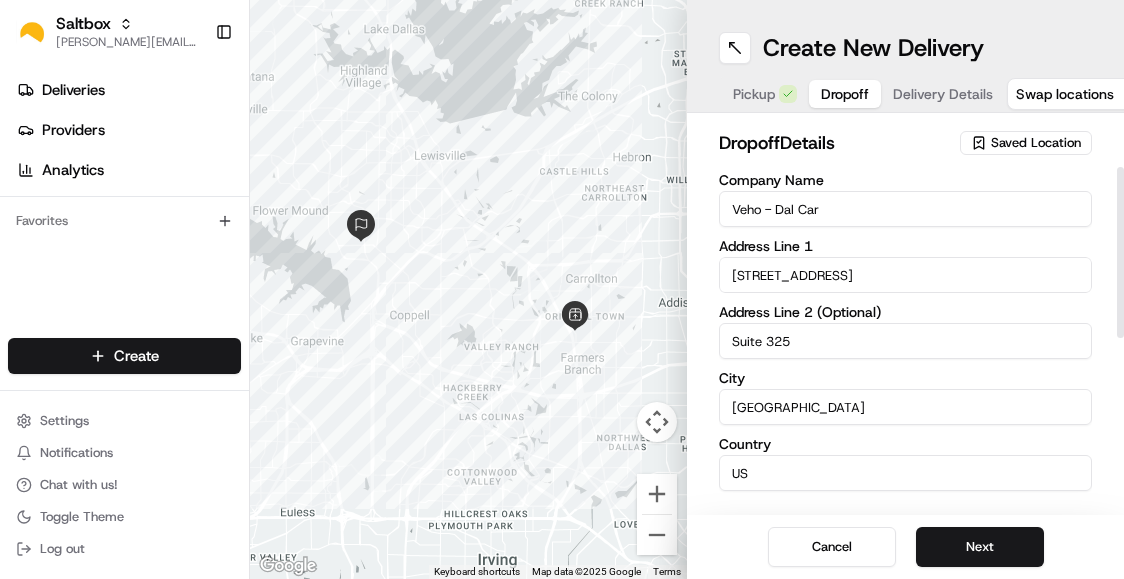 scroll, scrollTop: 504, scrollLeft: 0, axis: vertical 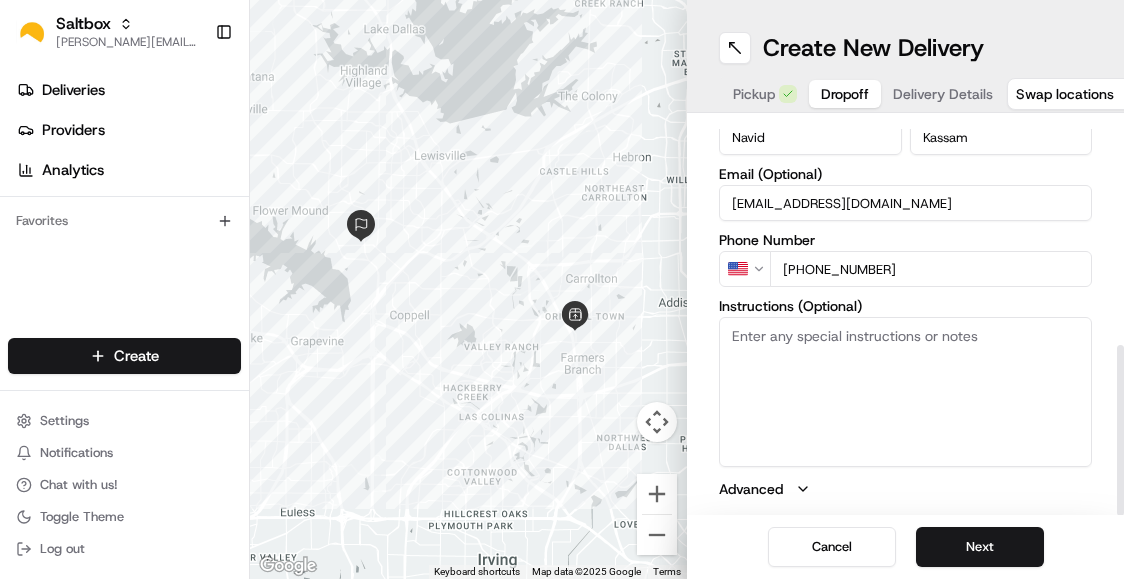 click on "Instructions (Optional)" at bounding box center (905, 392) 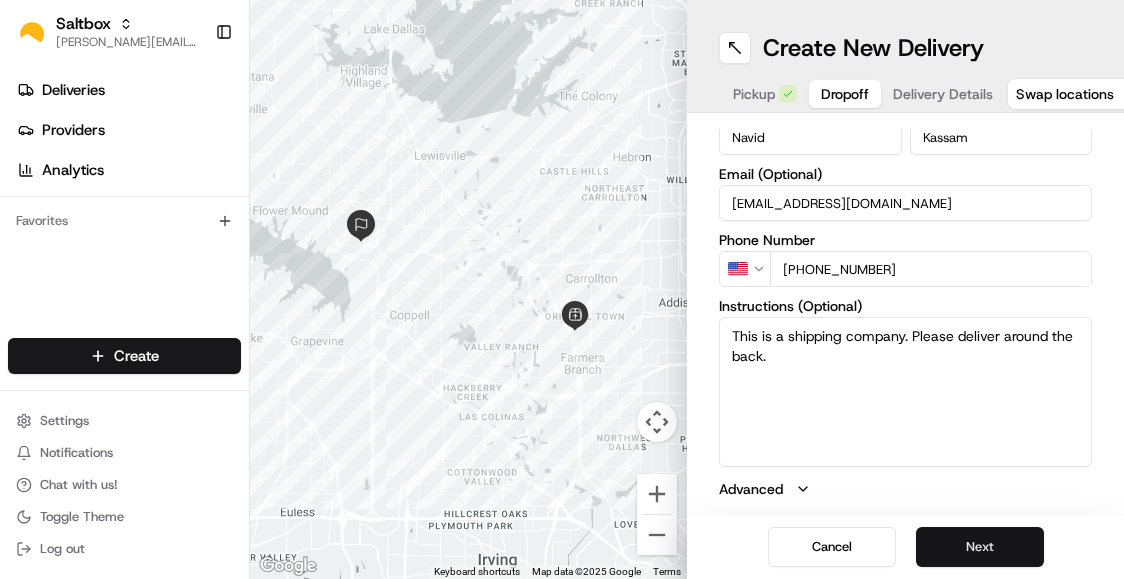 type on "This is a shipping company. Please deliver around the back." 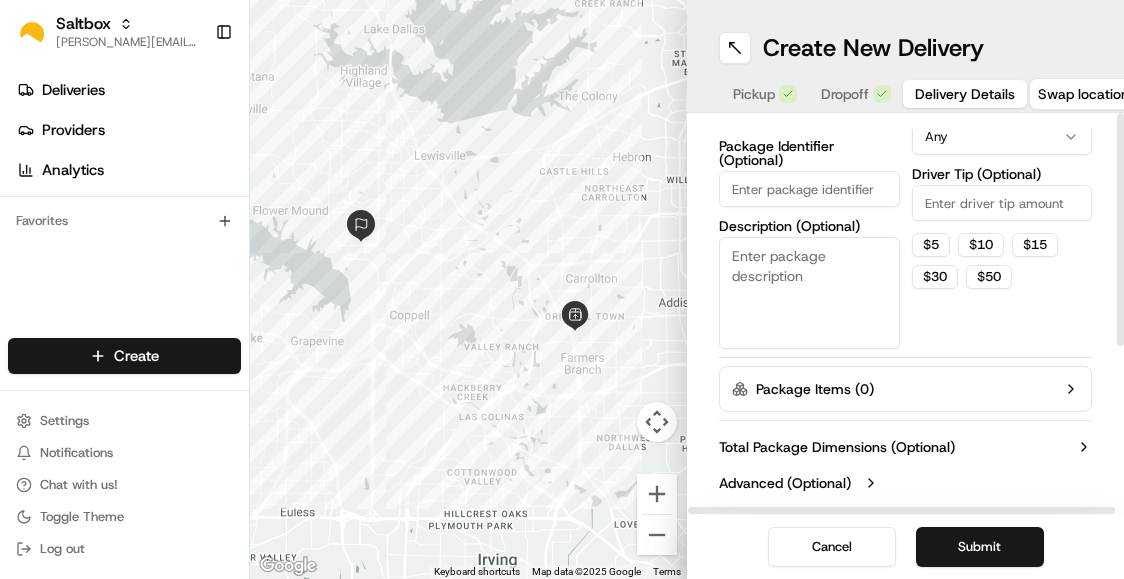 scroll, scrollTop: 0, scrollLeft: 0, axis: both 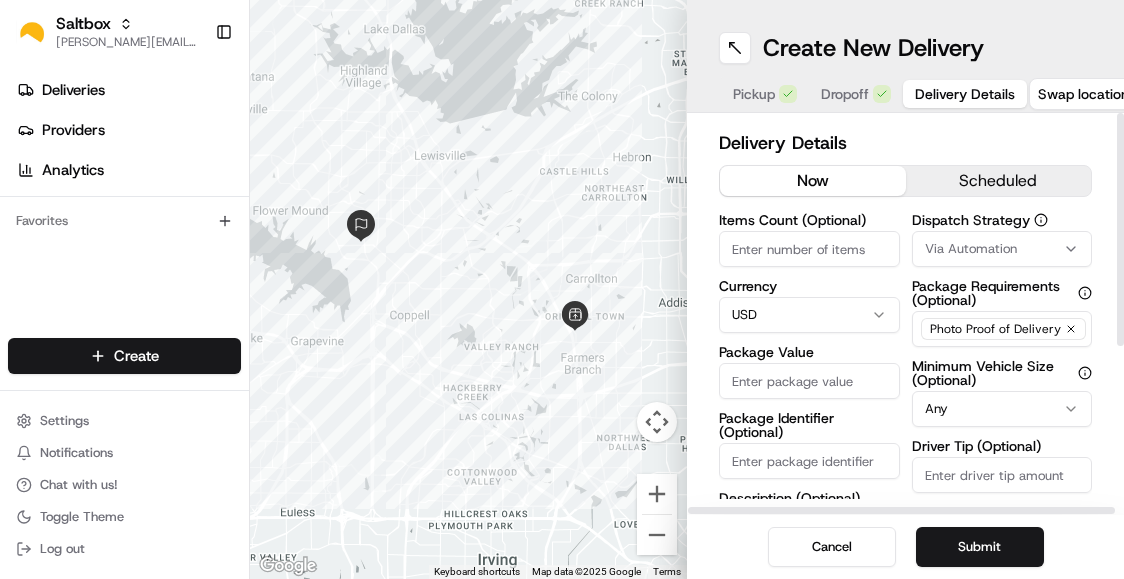 click on "Items Count (Optional)" at bounding box center [809, 249] 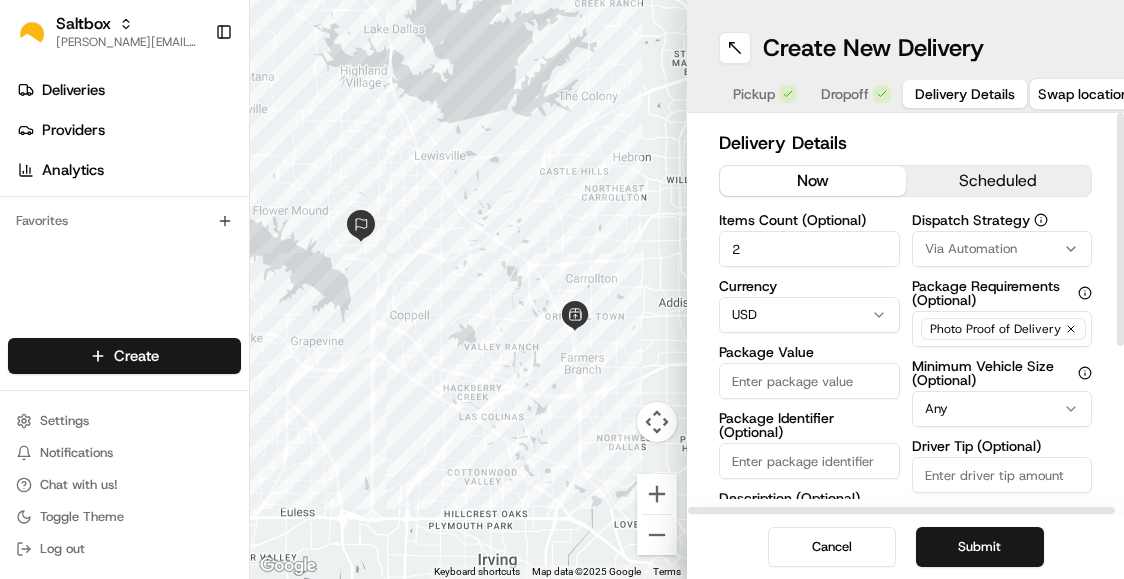 type 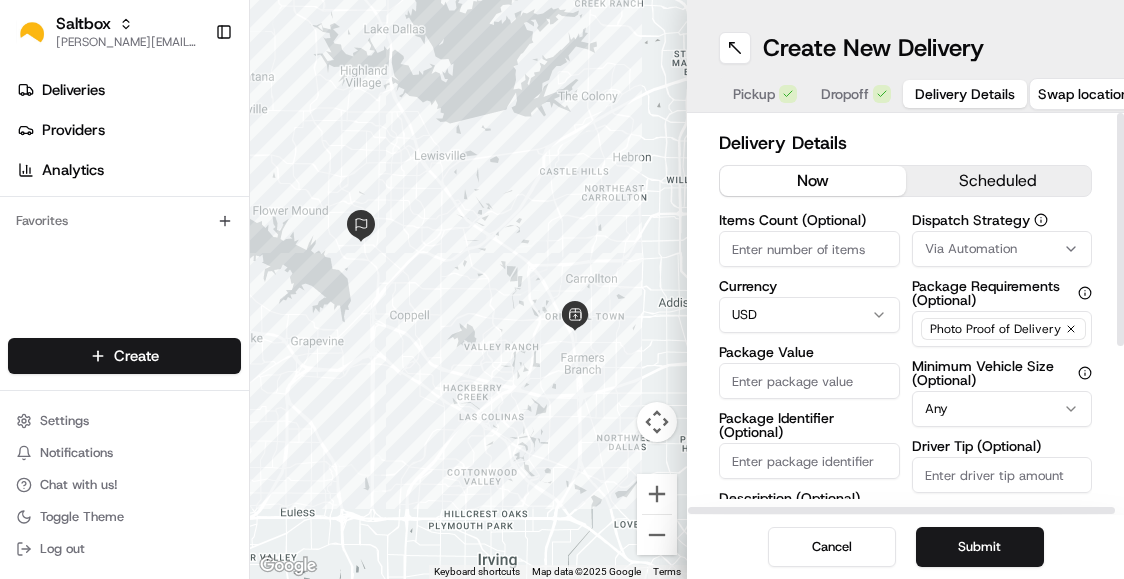 click on "Package Value" at bounding box center [809, 381] 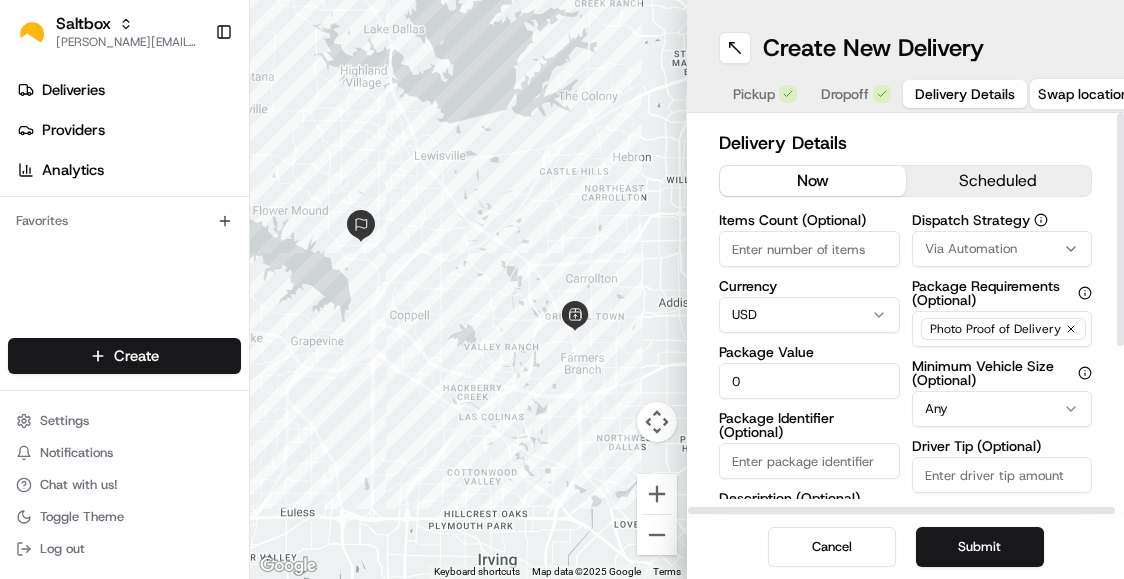 type on "0" 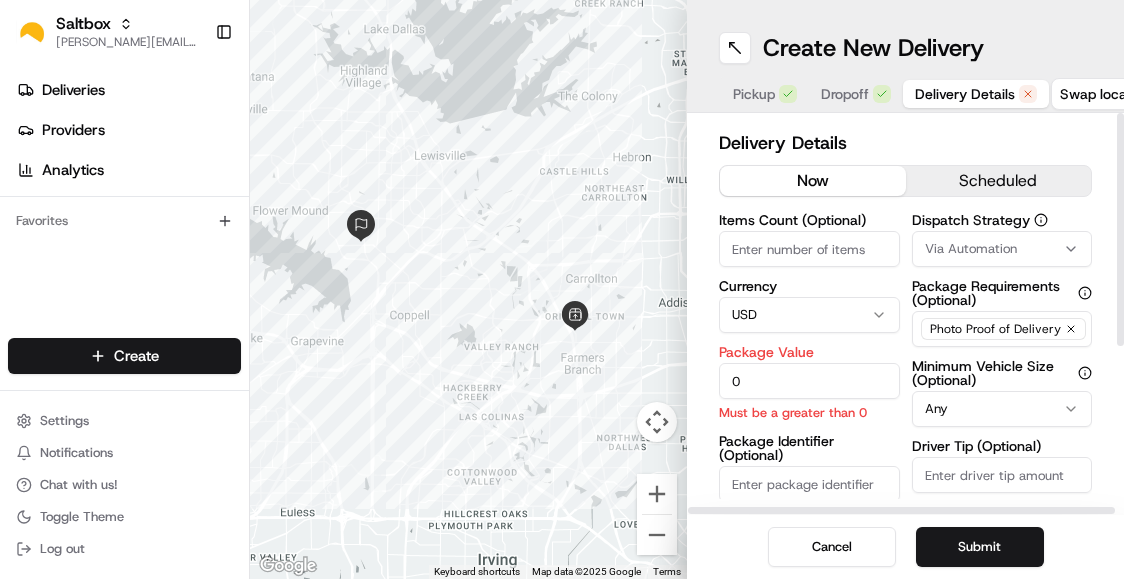 click on "Package Identifier (Optional)" at bounding box center (809, 468) 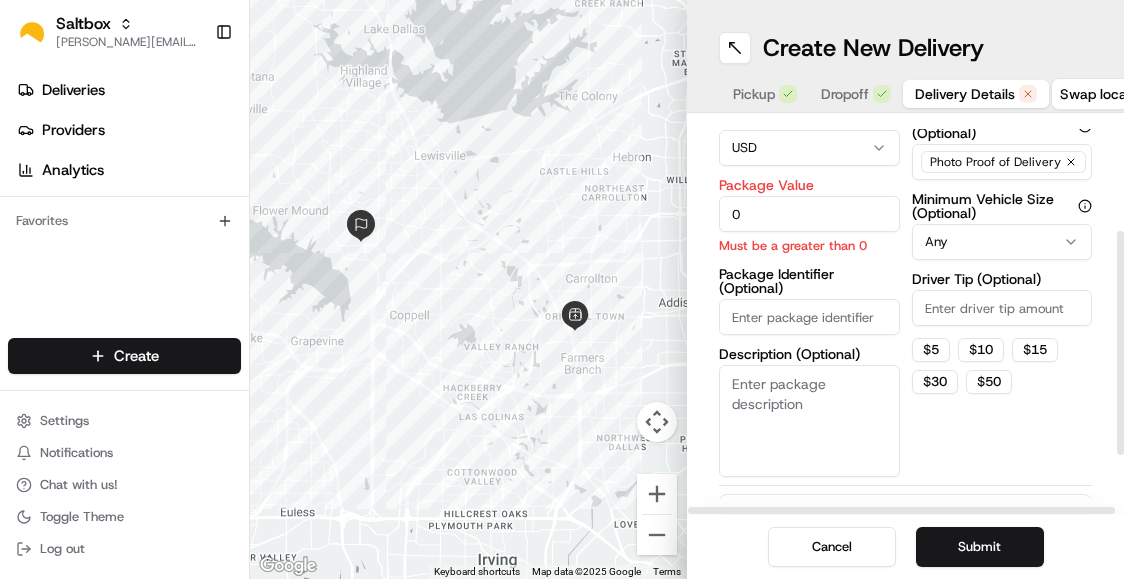 scroll, scrollTop: 203, scrollLeft: 0, axis: vertical 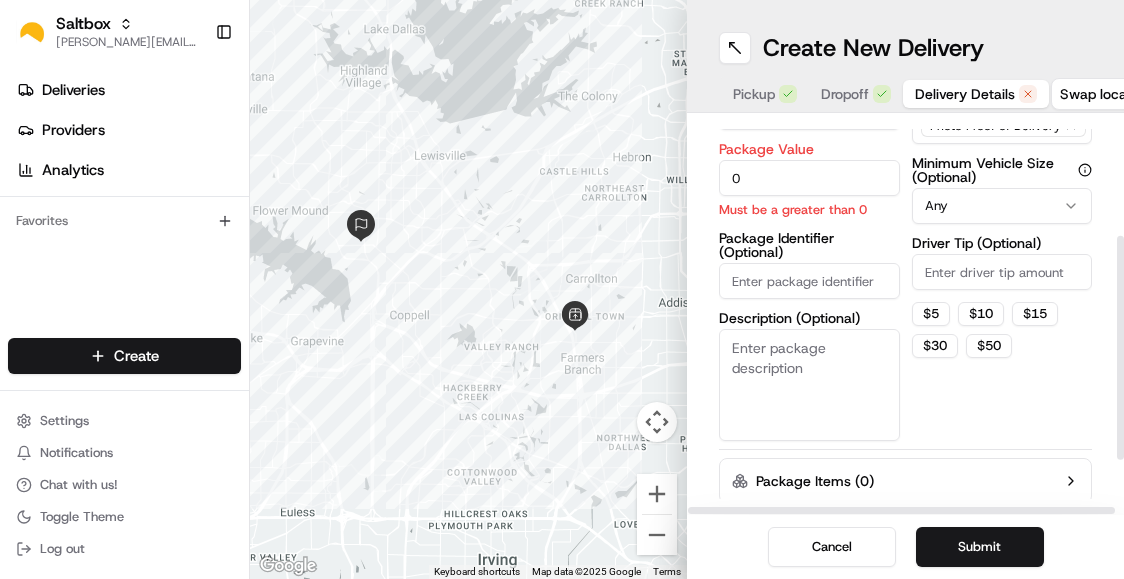 click on "Description (Optional)" at bounding box center (809, 385) 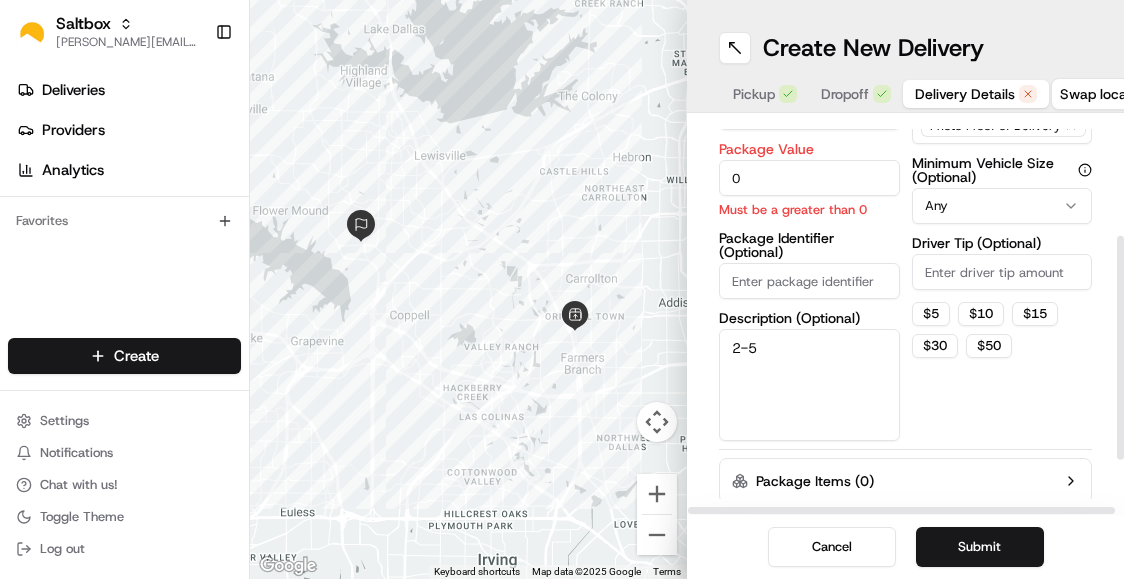 click on "2-5" at bounding box center (809, 385) 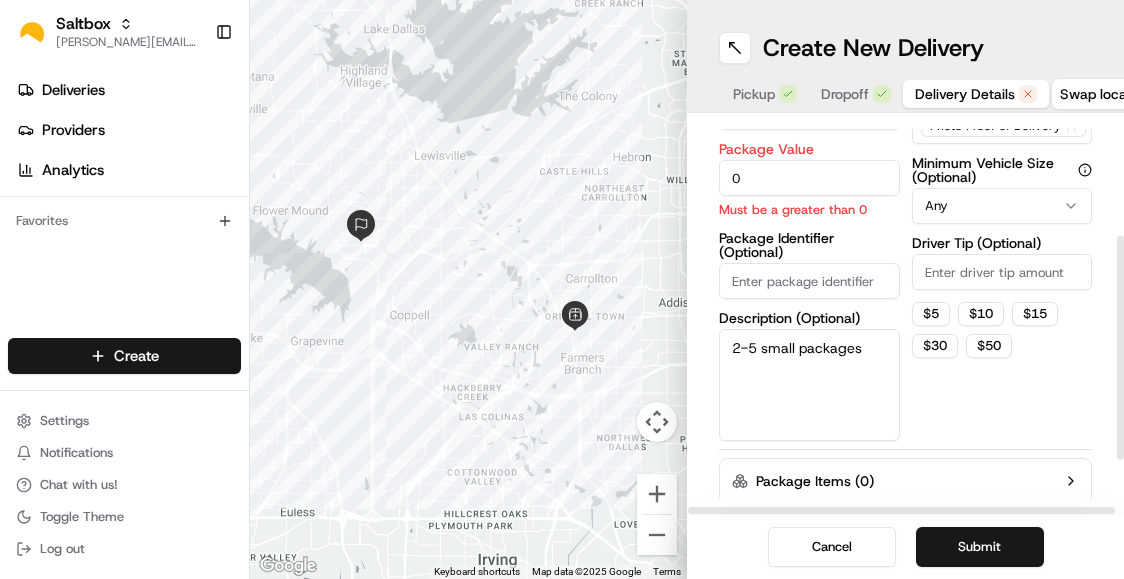 type on "2-5 small packages" 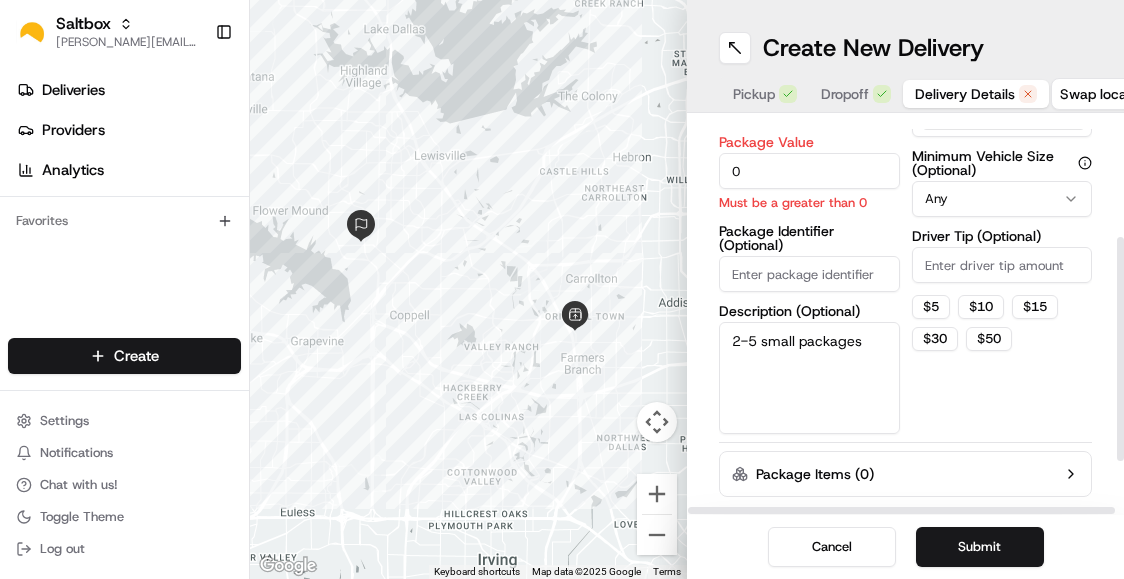 scroll, scrollTop: 216, scrollLeft: 0, axis: vertical 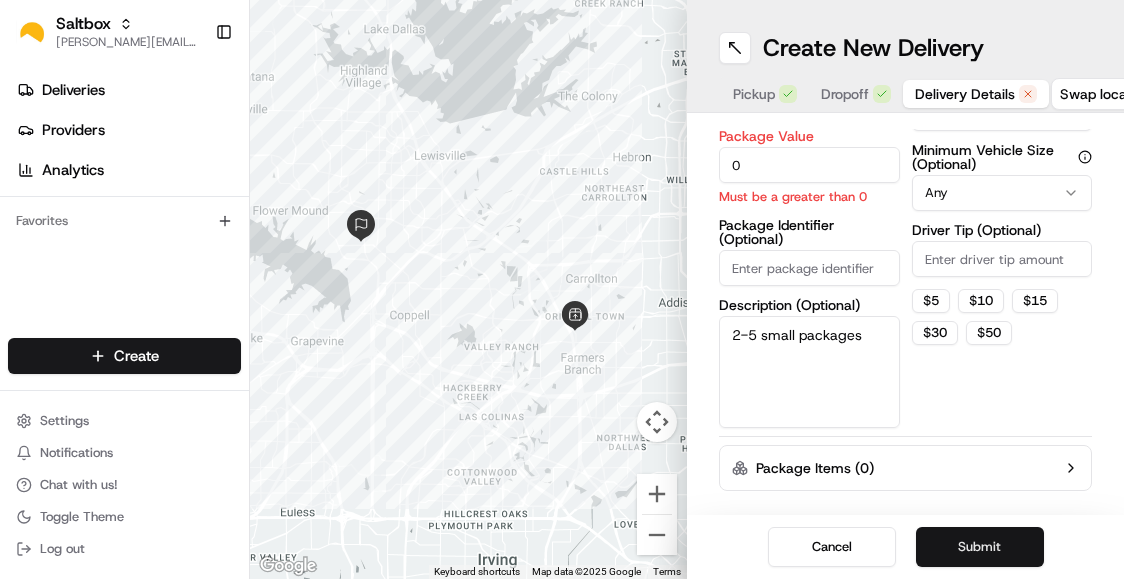 click on "Submit" at bounding box center [980, 547] 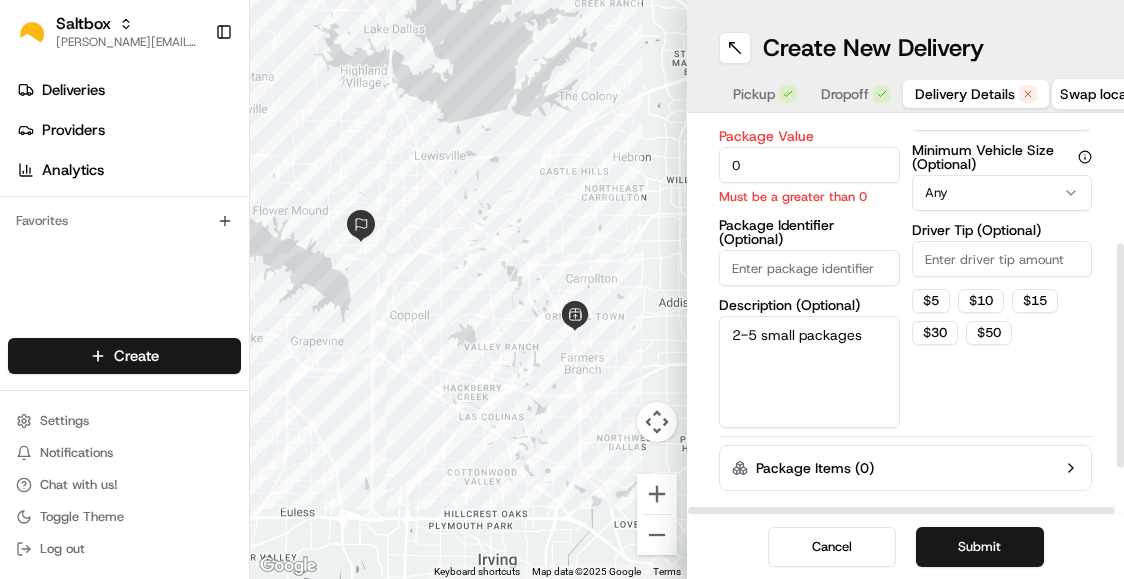 click on "0" at bounding box center [809, 165] 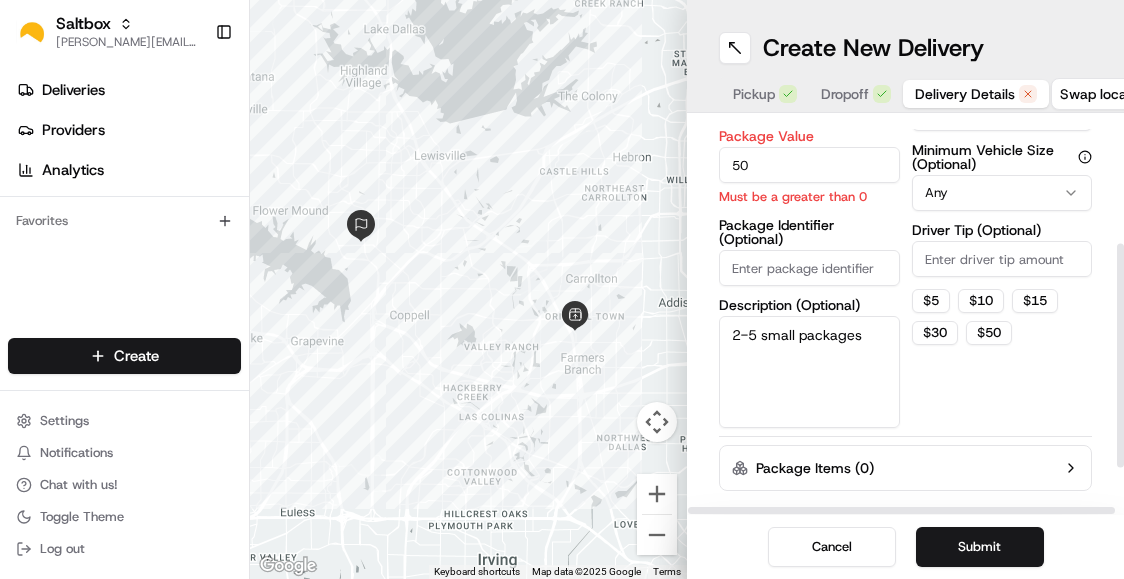 type on "50" 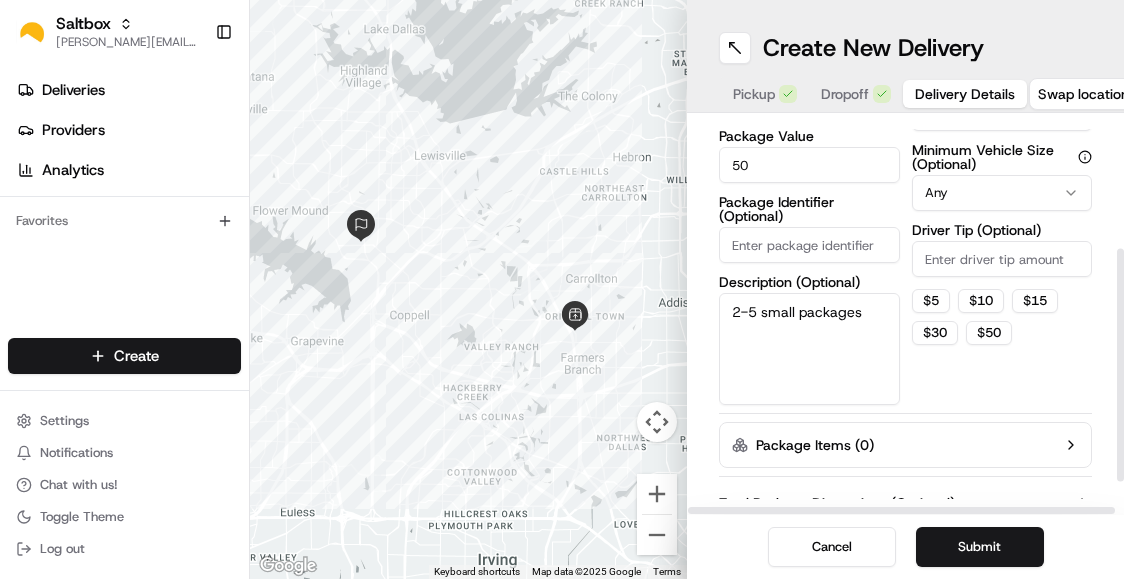 click on "Delivery Details now scheduled Items Count (Optional) Currency USD Package Value 50 Package Identifier (Optional) Description (Optional) 2-5 small packages Dispatch Strategy Via Automation Package Requirements (Optional) Photo Proof of Delivery Minimum Vehicle Size (Optional) Any Driver Tip (Optional) $ 5 $ 10 $ 15 $ 30 $ 50 Package Items ( 0 ) Total Package Dimensions (Optional) Advanced (Optional)" at bounding box center [905, 235] 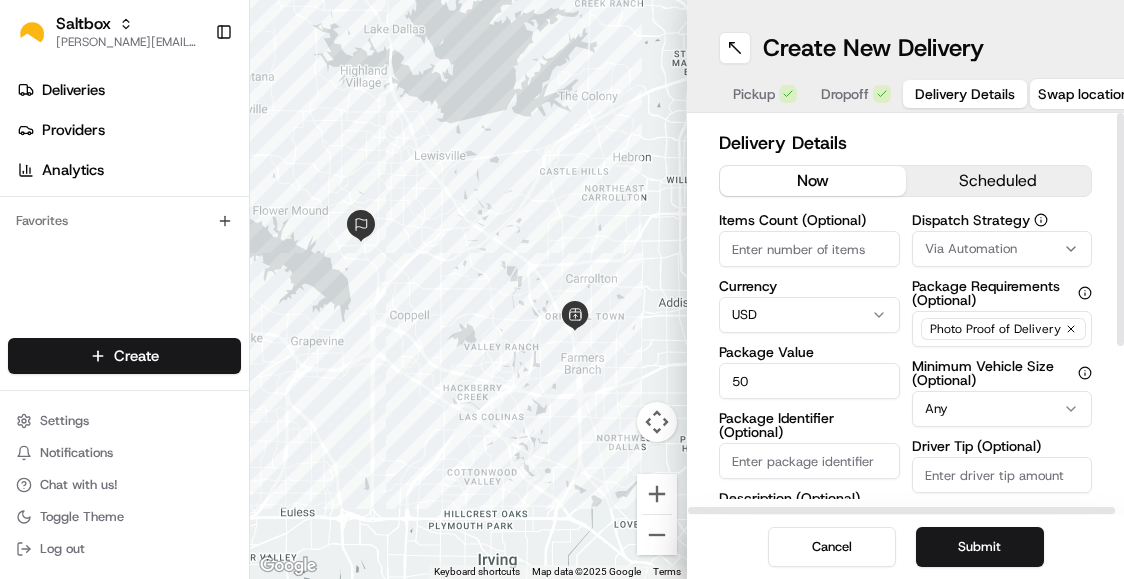 scroll, scrollTop: 272, scrollLeft: 0, axis: vertical 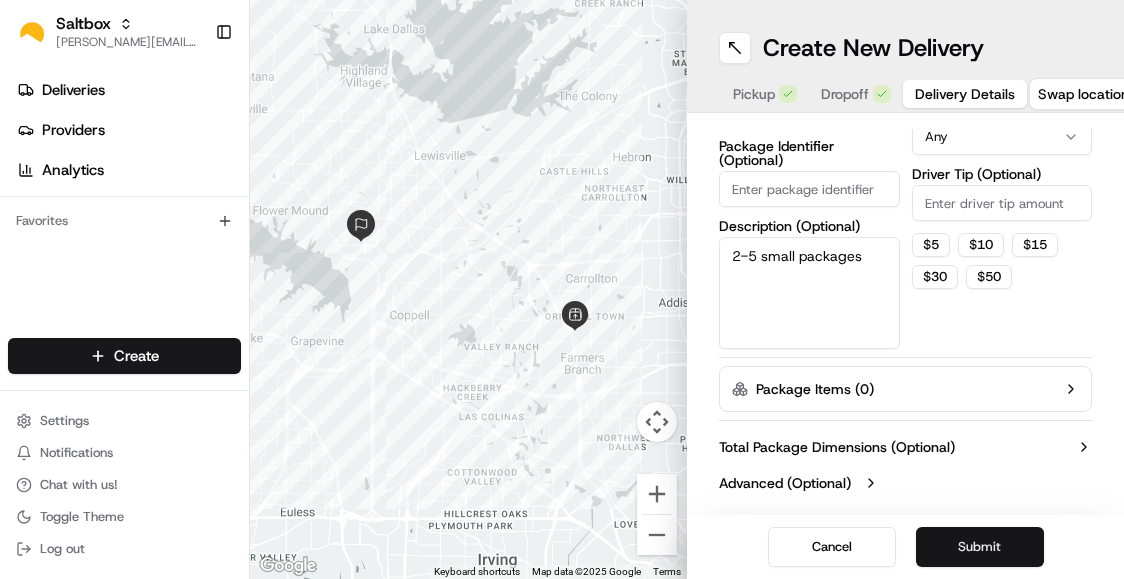 click on "Submit" at bounding box center (980, 547) 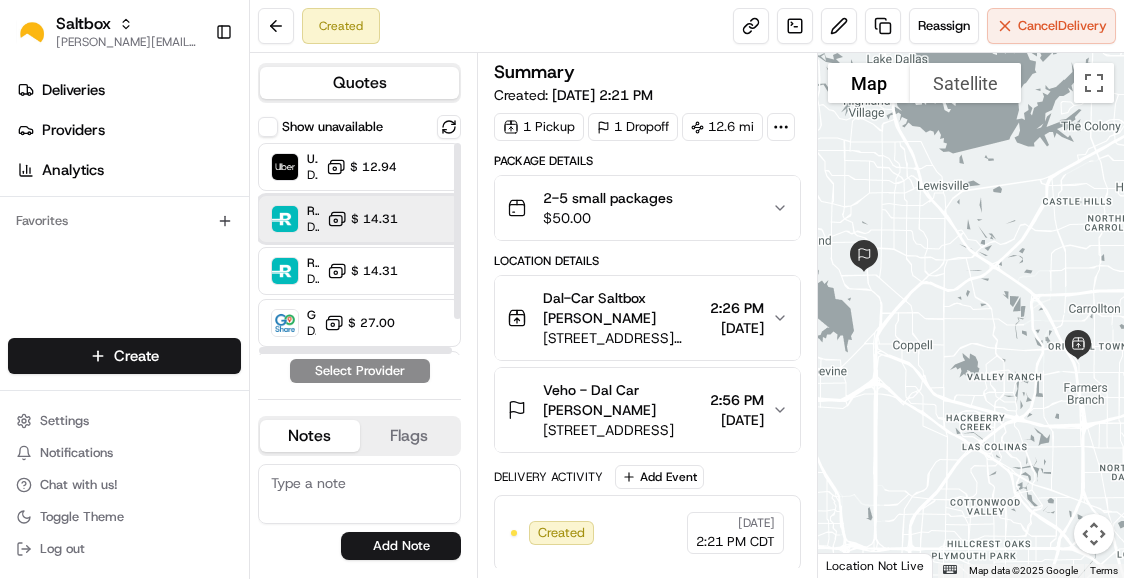 click on "Roadie (P2P) Dropoff ETA   - $   14.31" at bounding box center (359, 219) 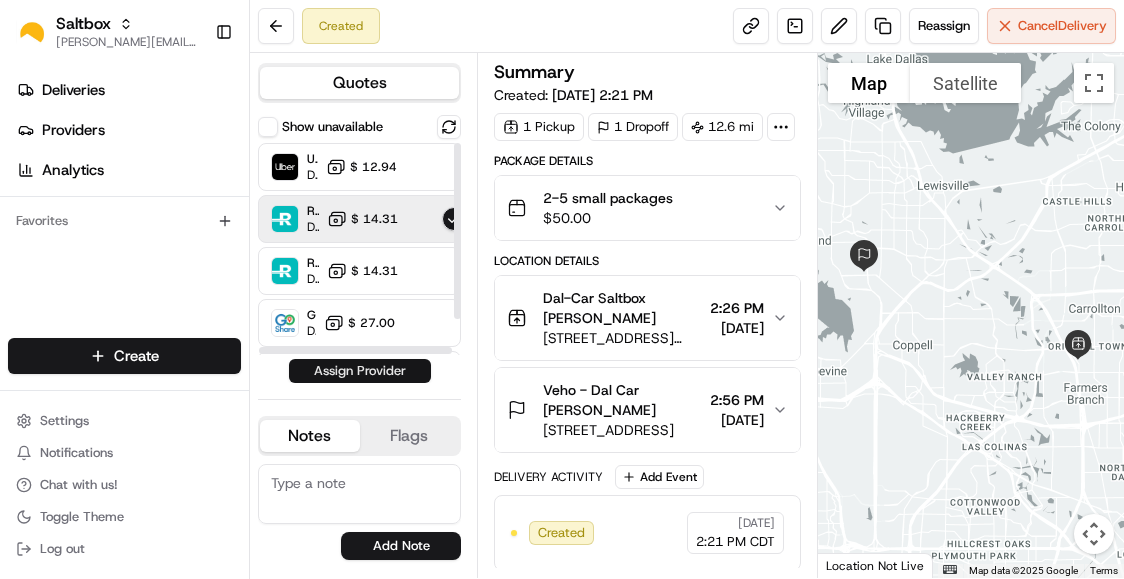 click on "Assign Provider" at bounding box center [360, 371] 